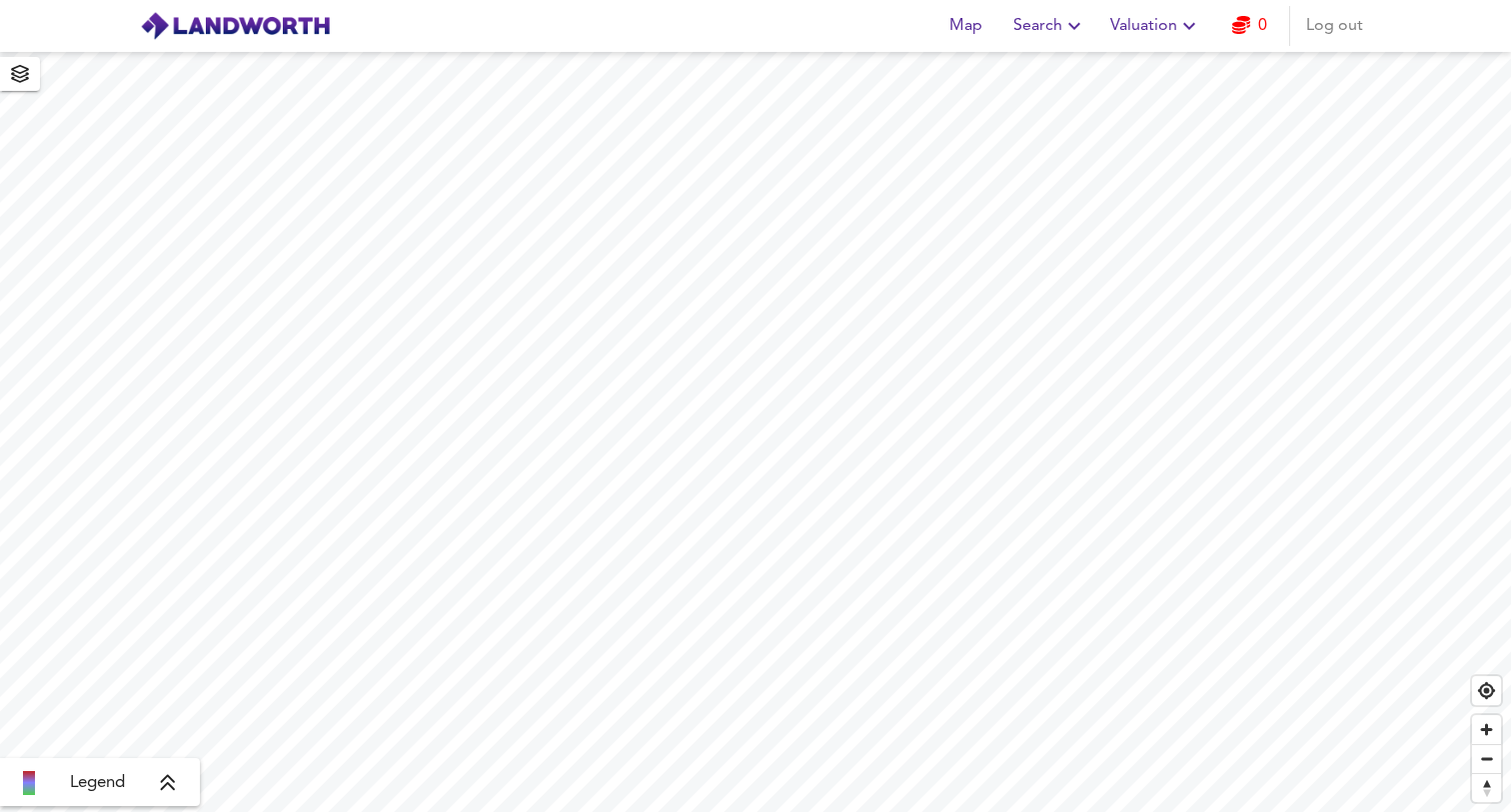 scroll, scrollTop: 0, scrollLeft: 0, axis: both 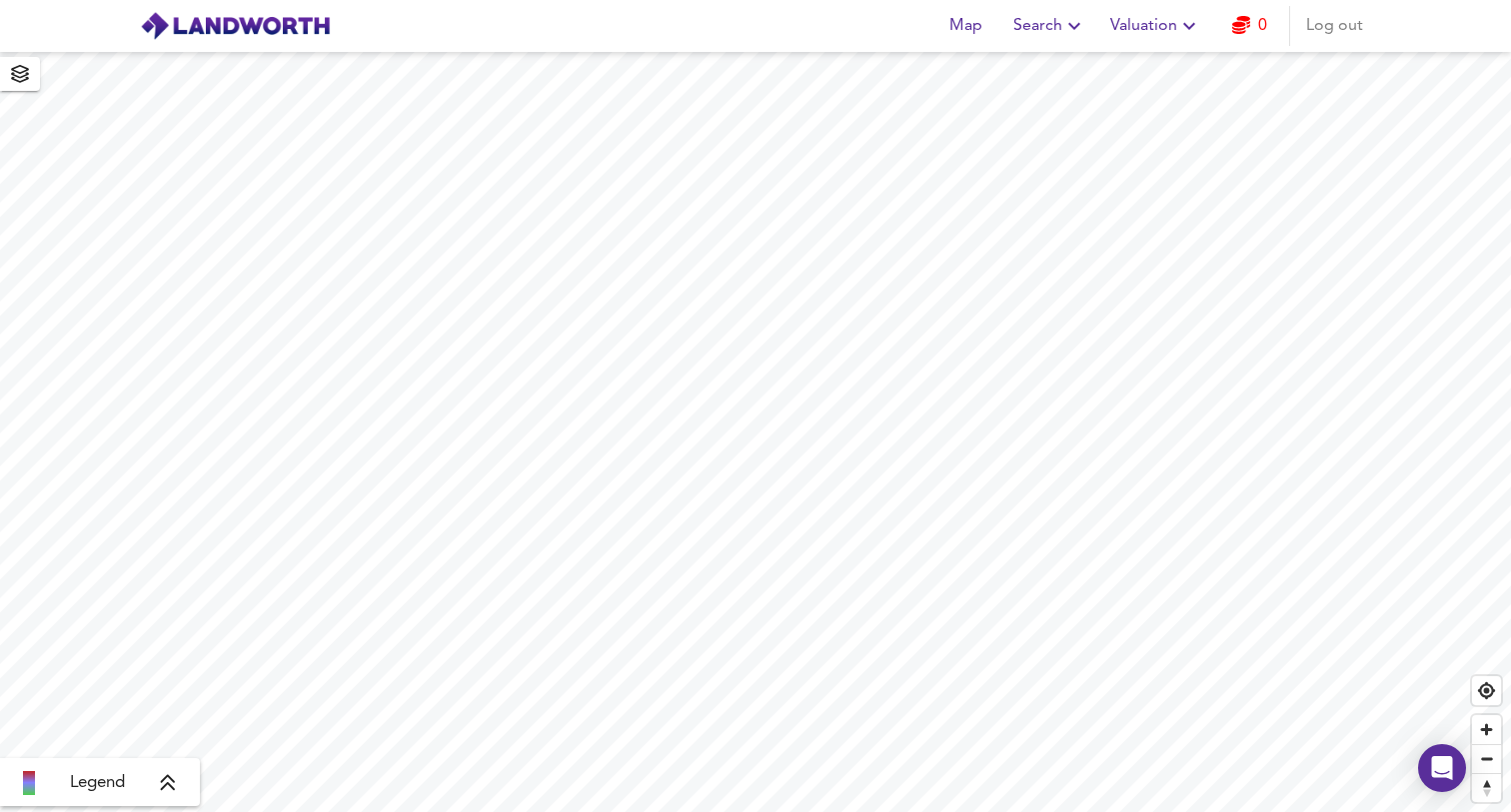 click on "Search" at bounding box center [1049, 26] 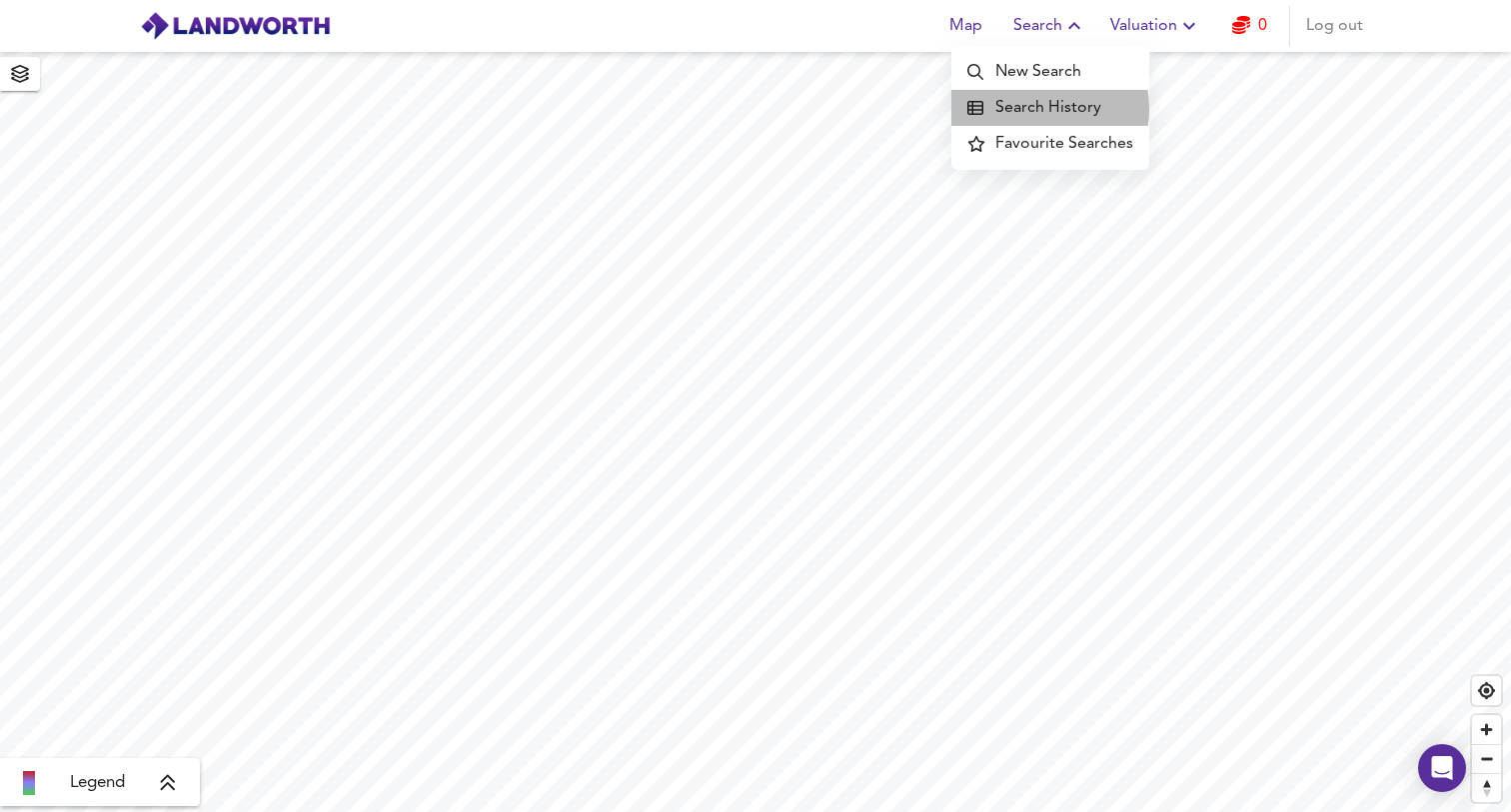 click on "Search History" at bounding box center [1050, 108] 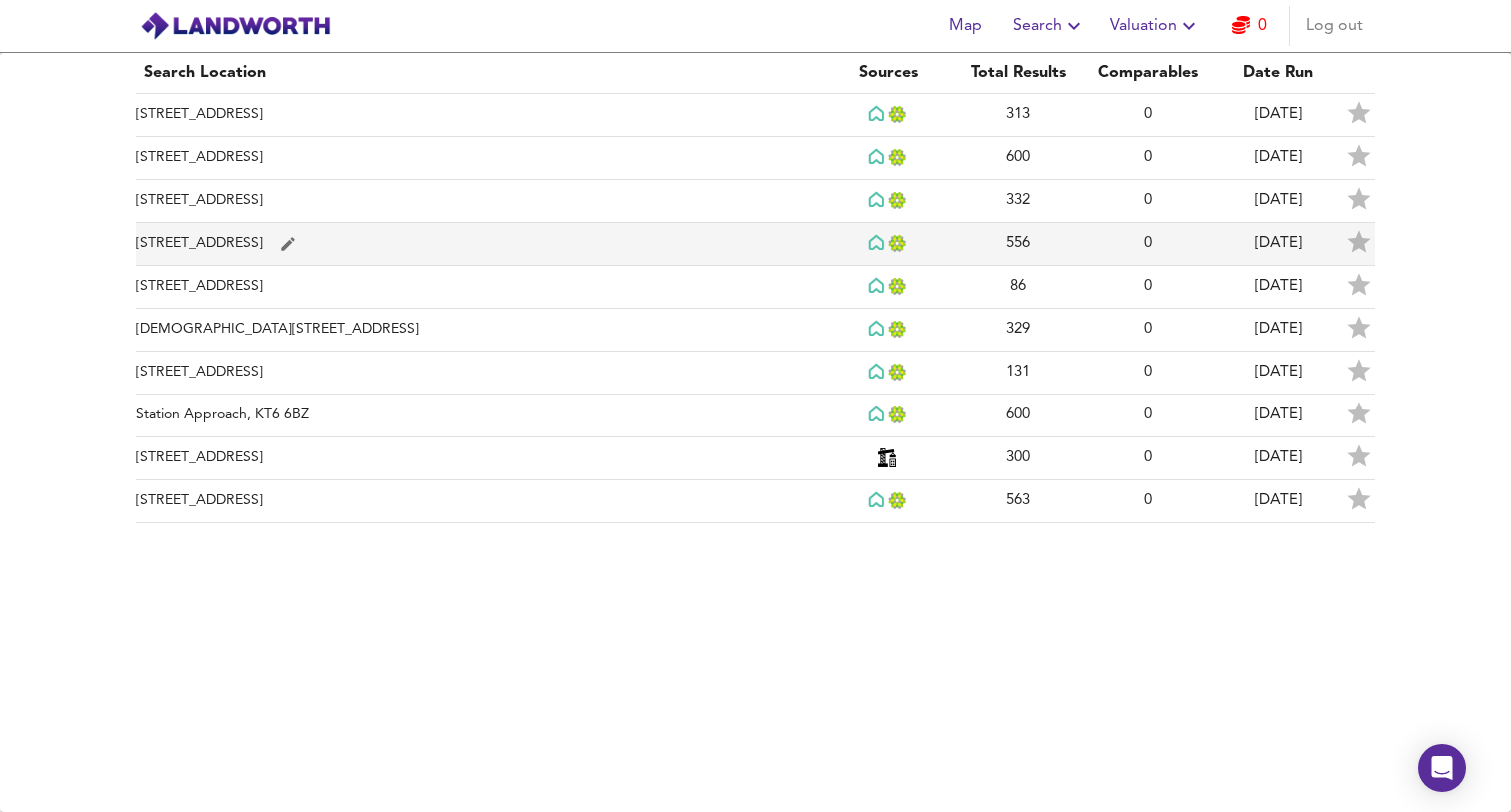 click on "[STREET_ADDRESS]" at bounding box center [480, 244] 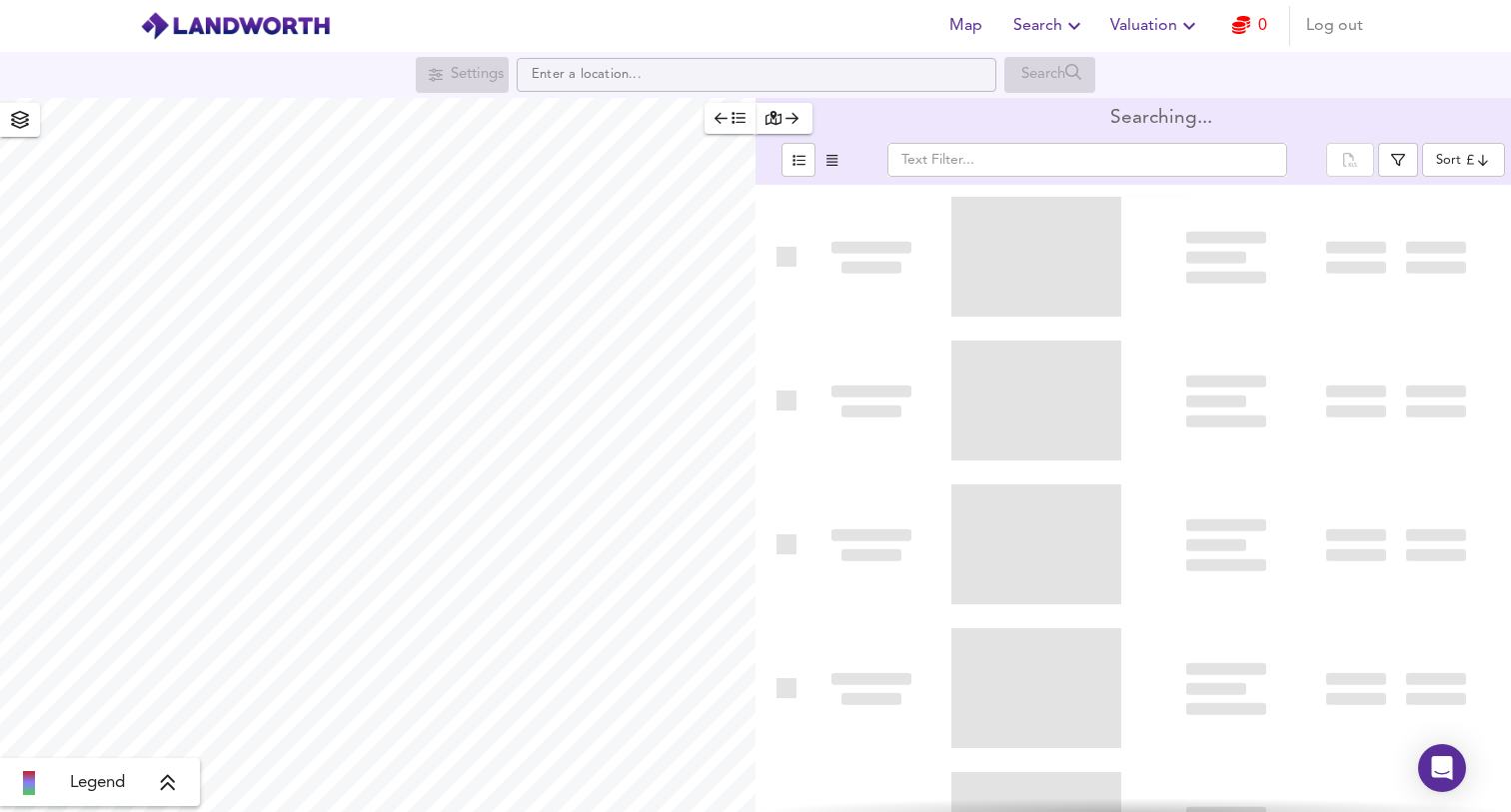 type on "bestdeal" 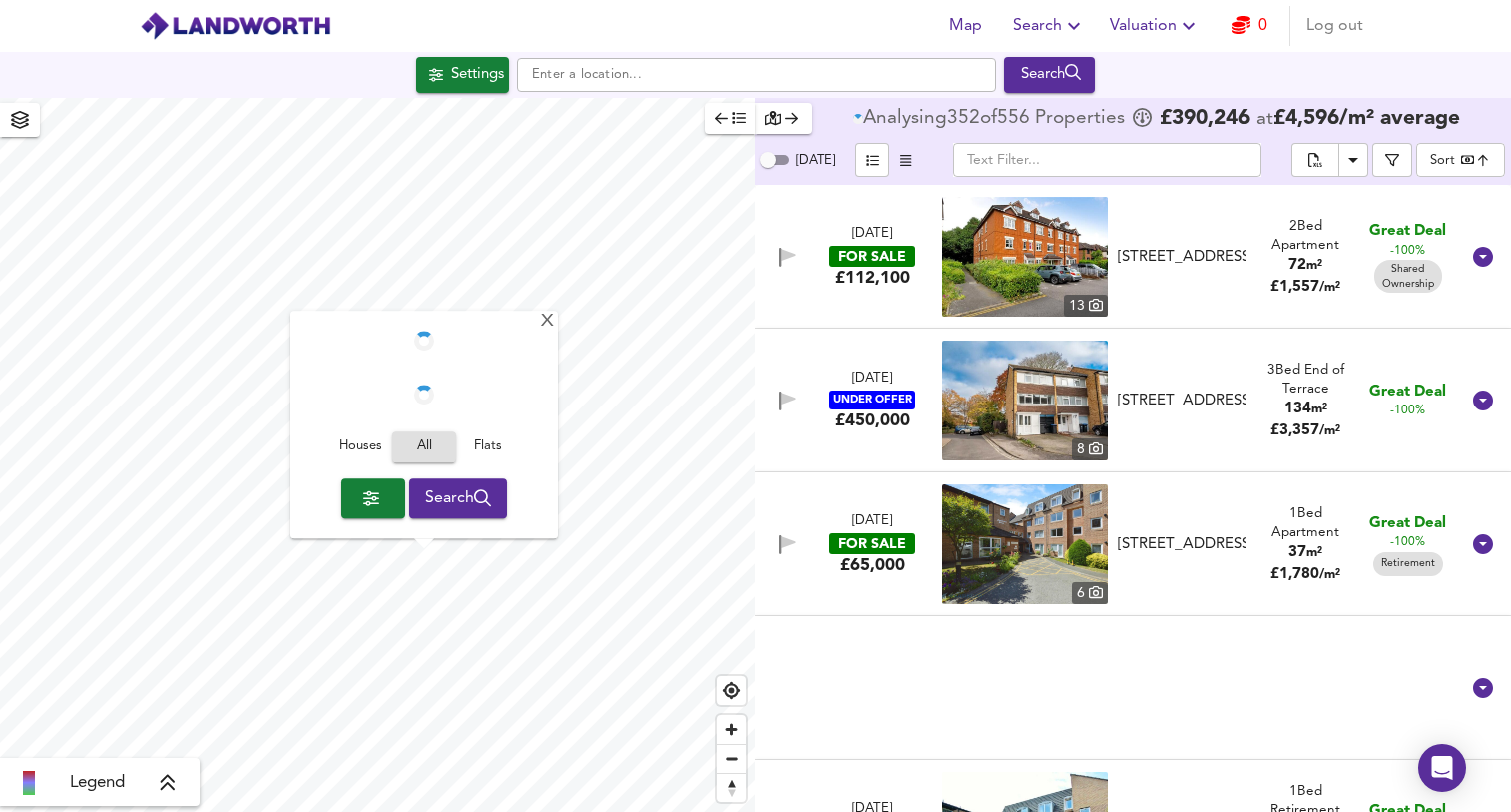 checkbox on "false" 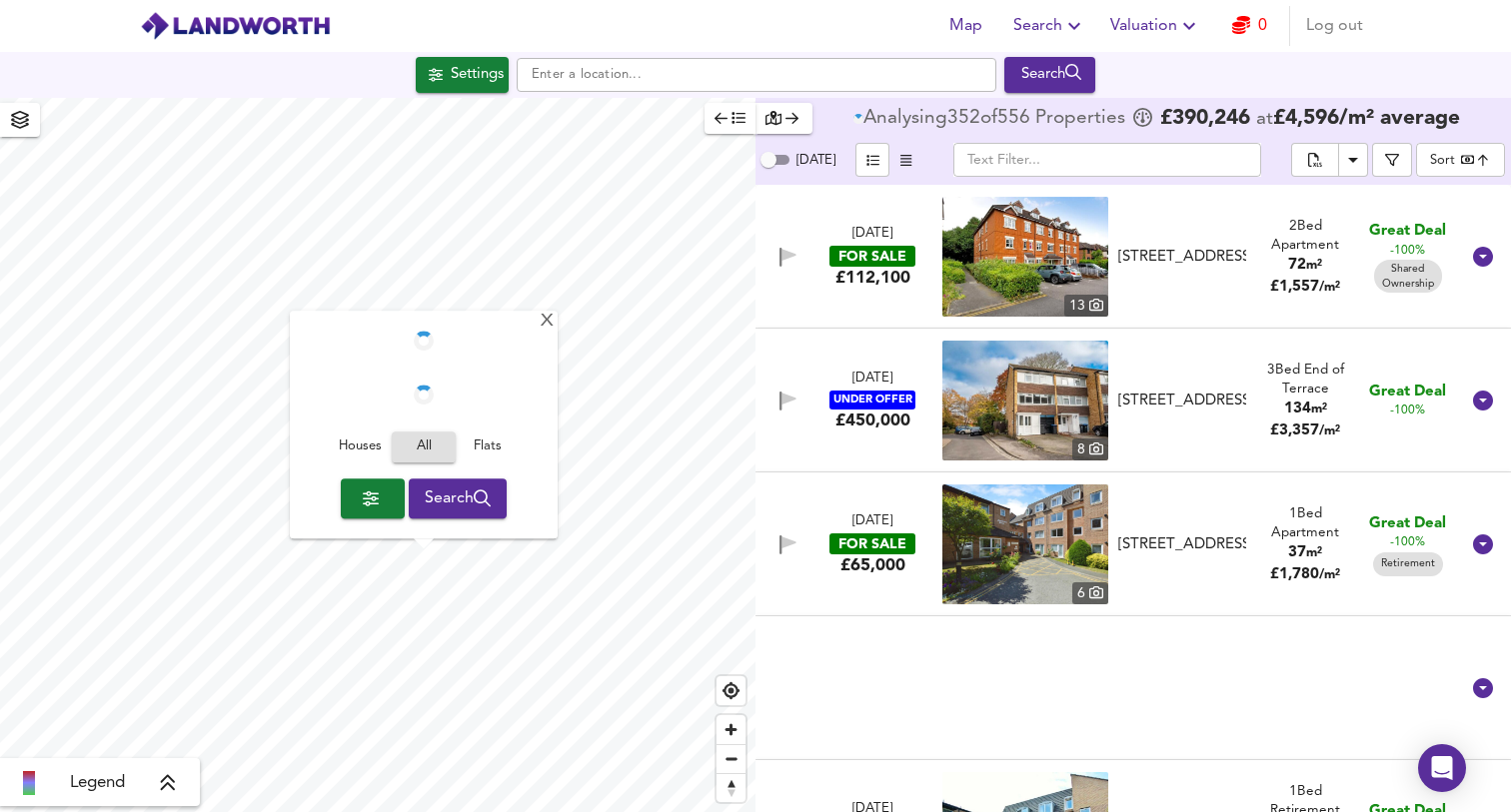 checkbox on "true" 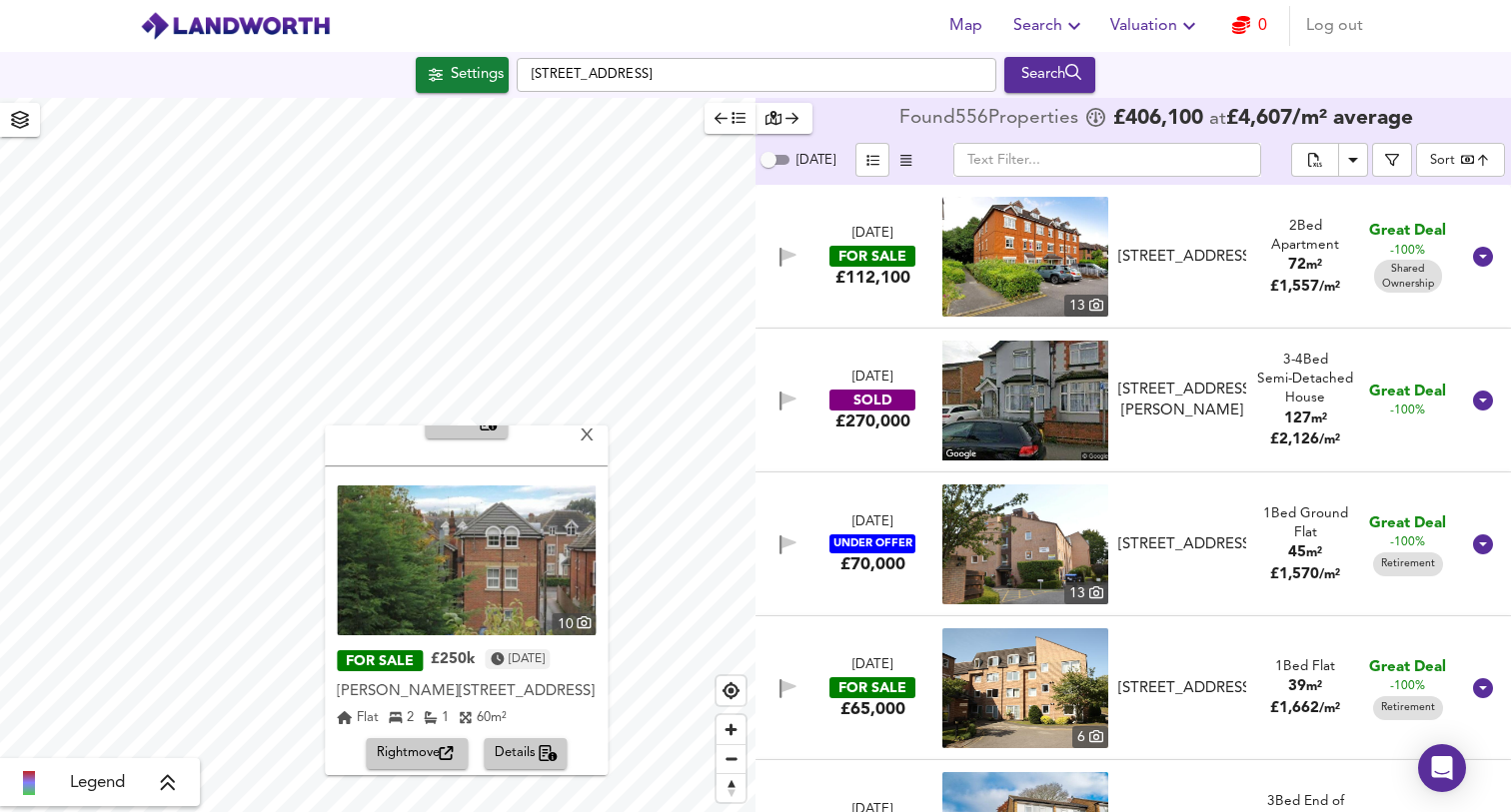 scroll, scrollTop: 625, scrollLeft: 0, axis: vertical 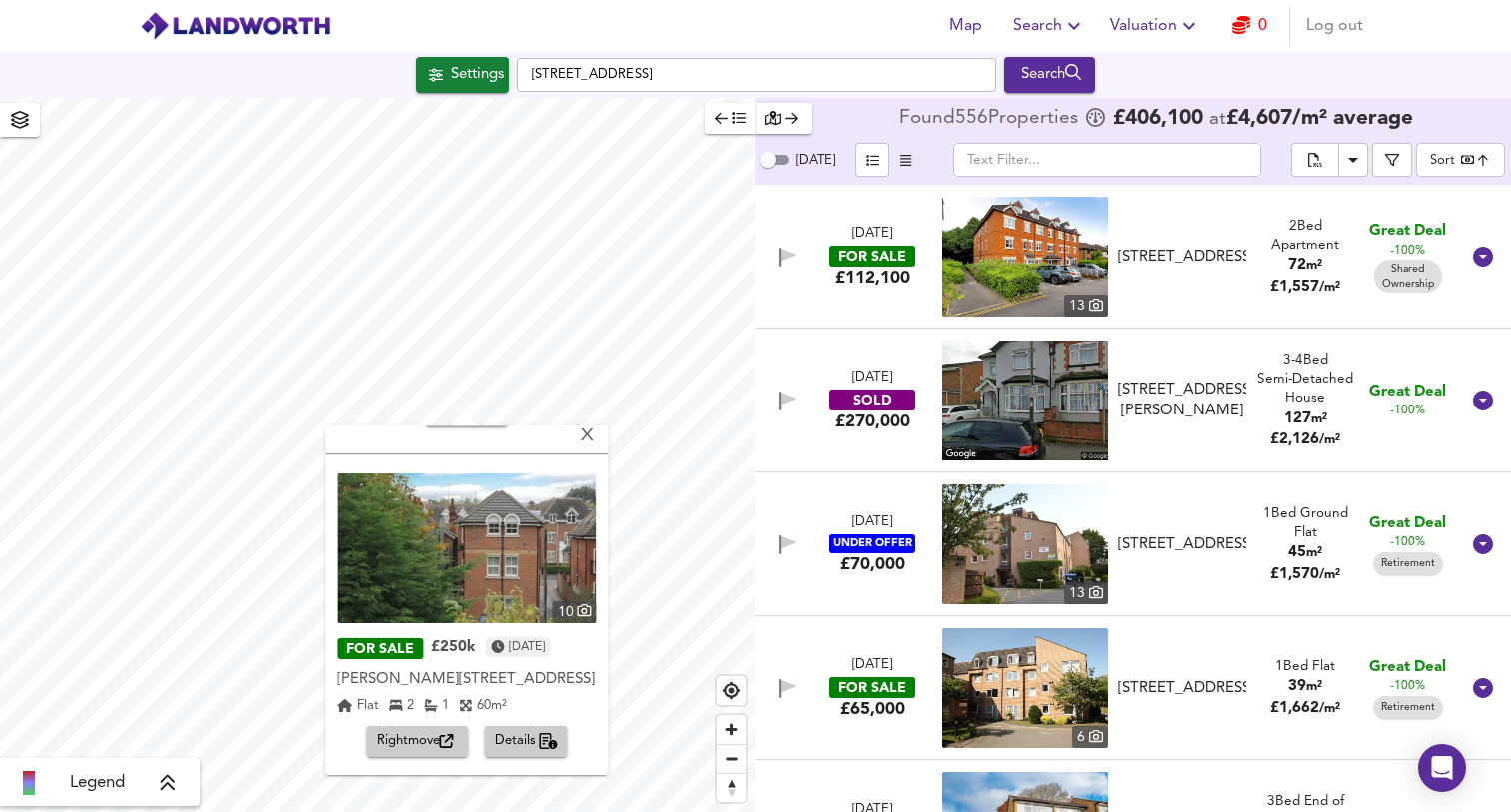 click on "[PERSON_NAME][STREET_ADDRESS]" at bounding box center (466, 681) 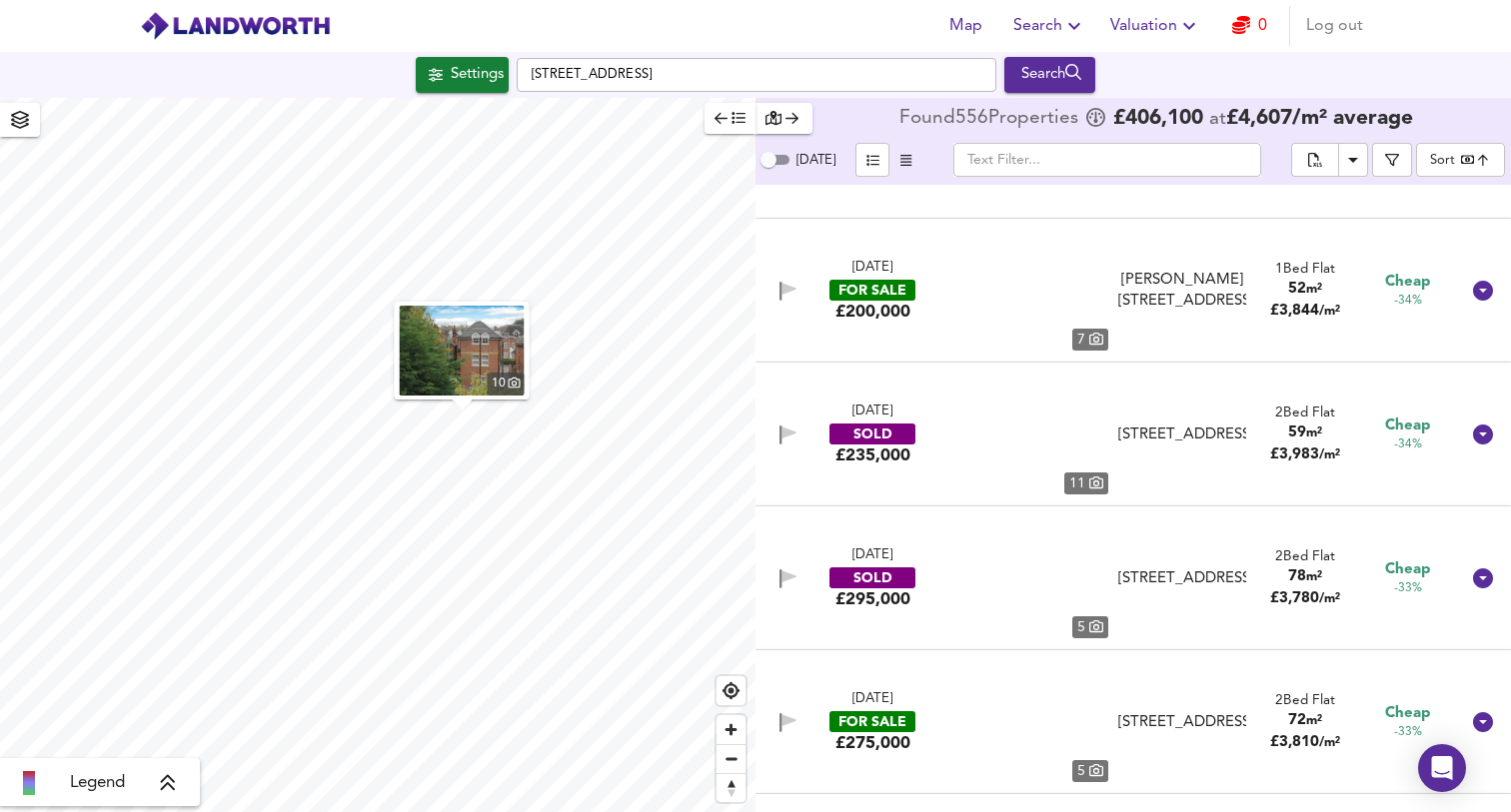 scroll, scrollTop: 28621, scrollLeft: 0, axis: vertical 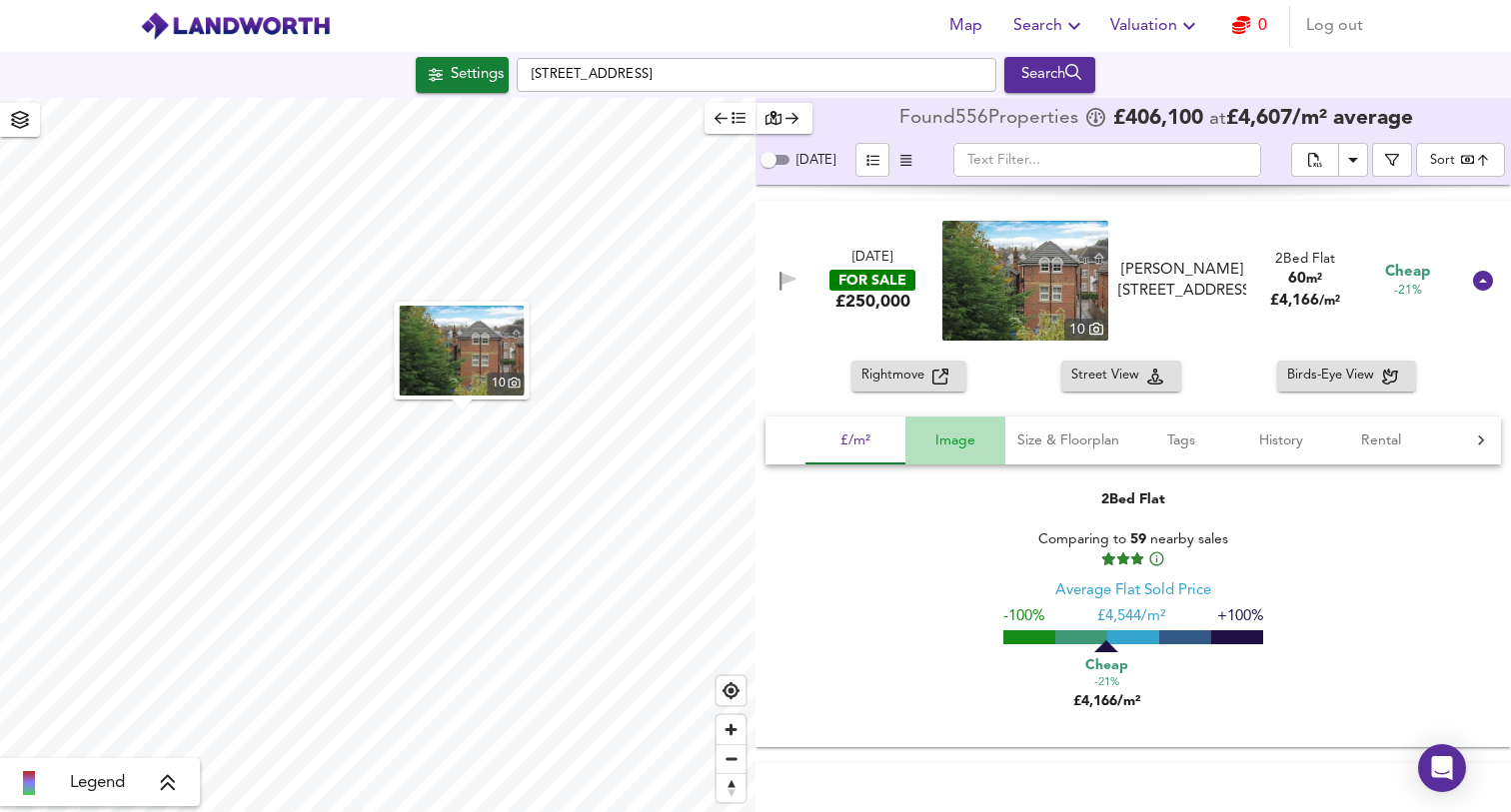 click on "Image" at bounding box center [955, 440] 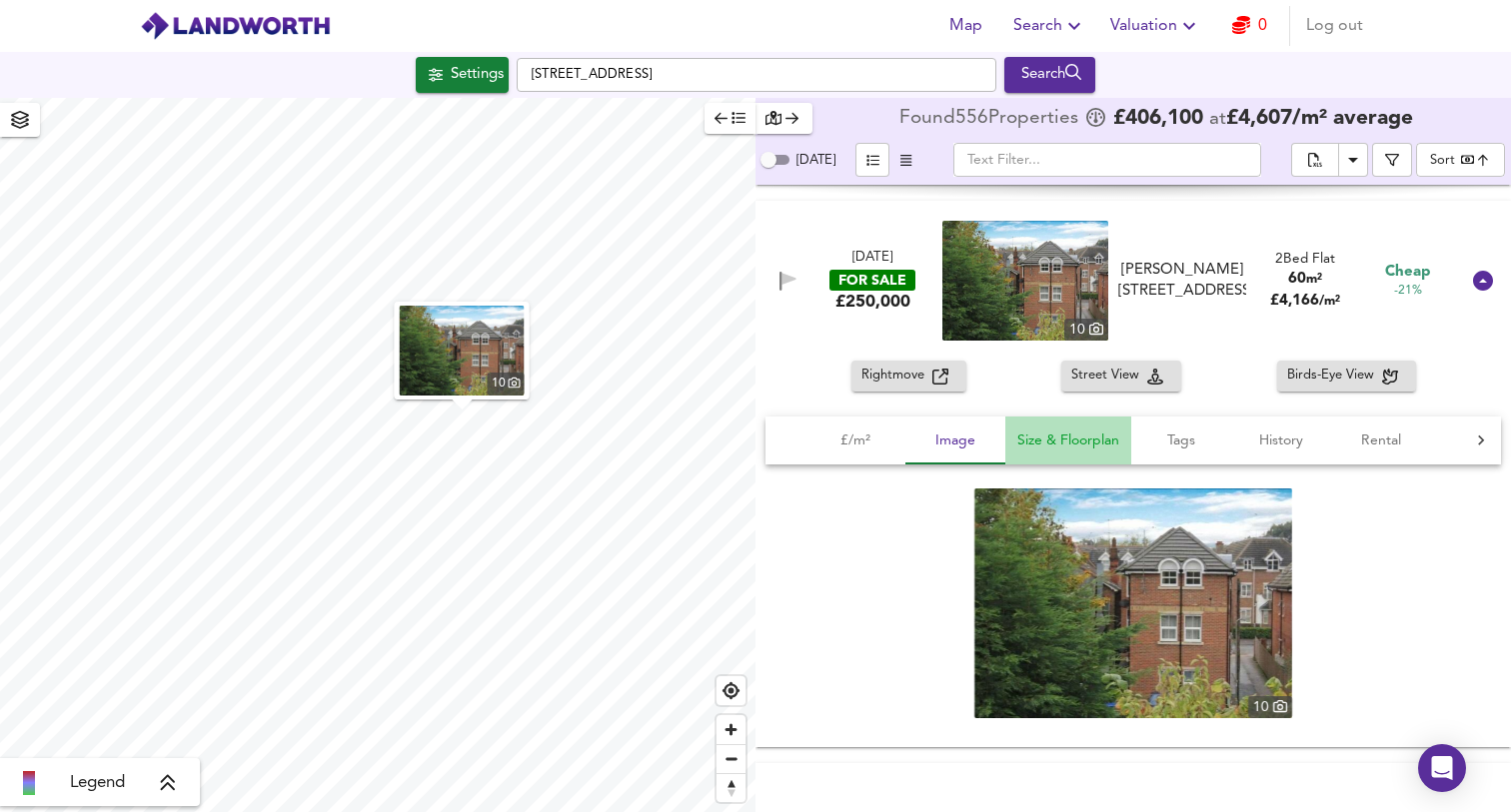 click on "Size & Floorplan" at bounding box center [1068, 440] 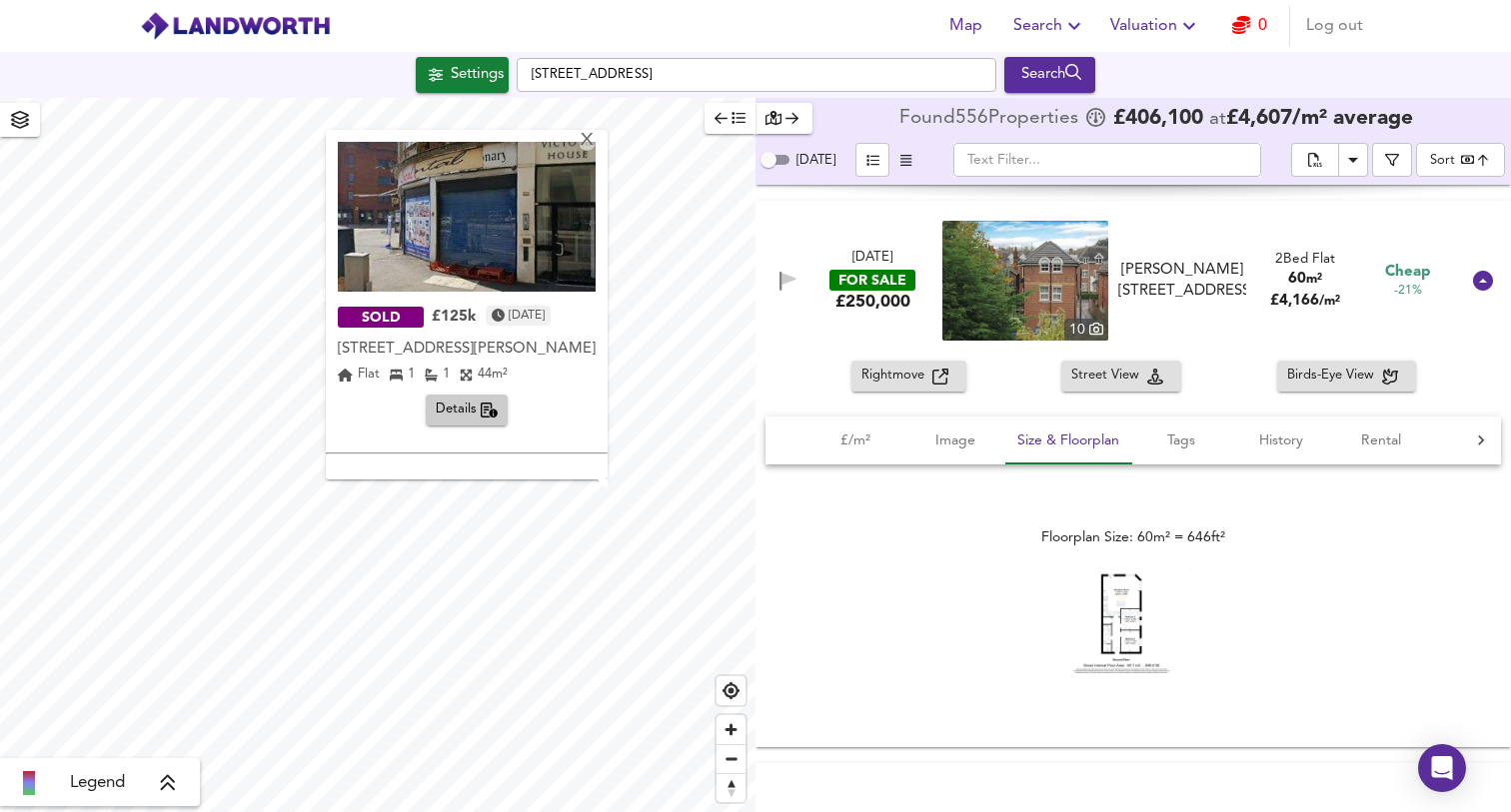 scroll, scrollTop: 335, scrollLeft: 0, axis: vertical 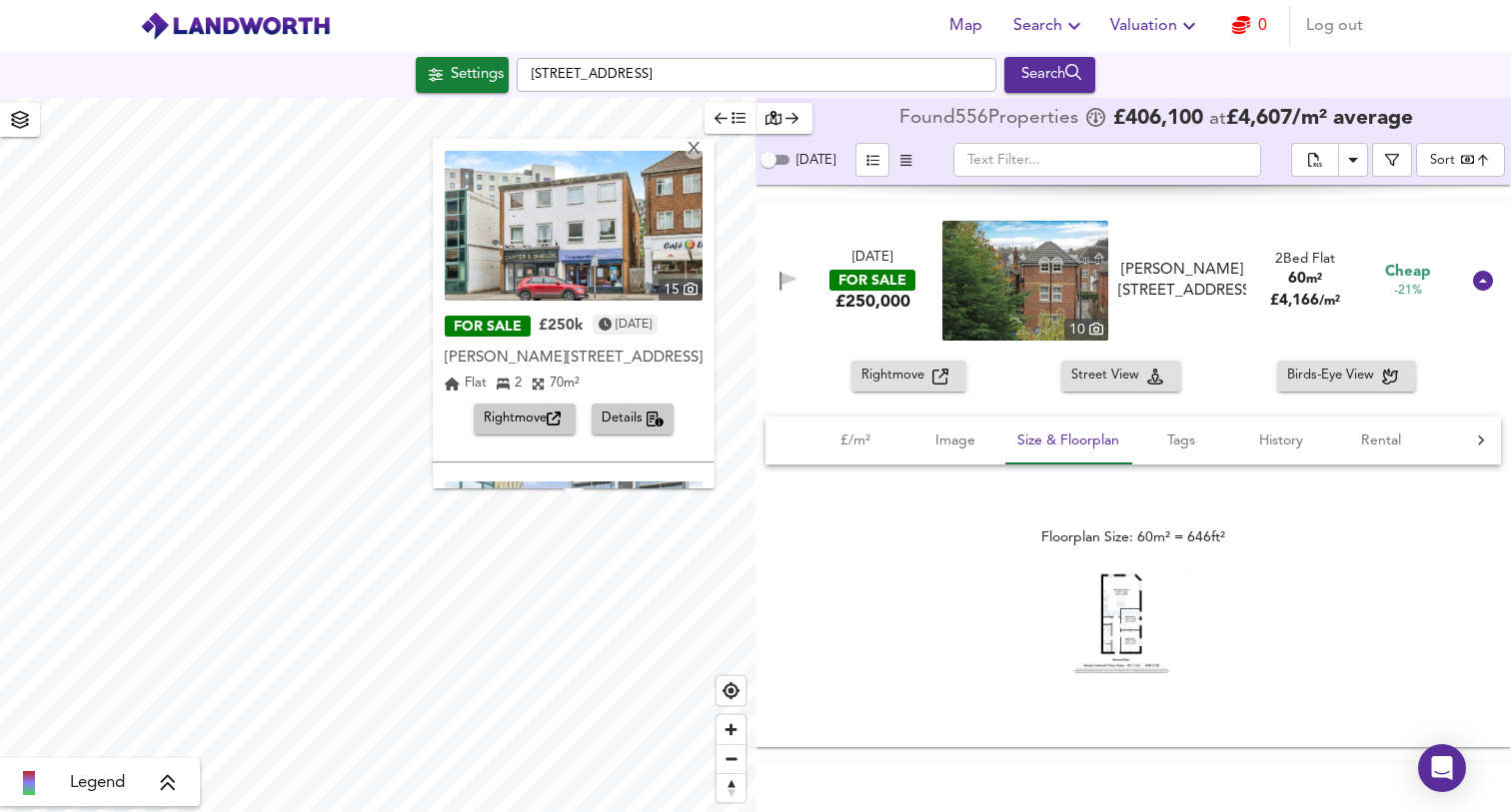 click on "Details" at bounding box center [633, 418] 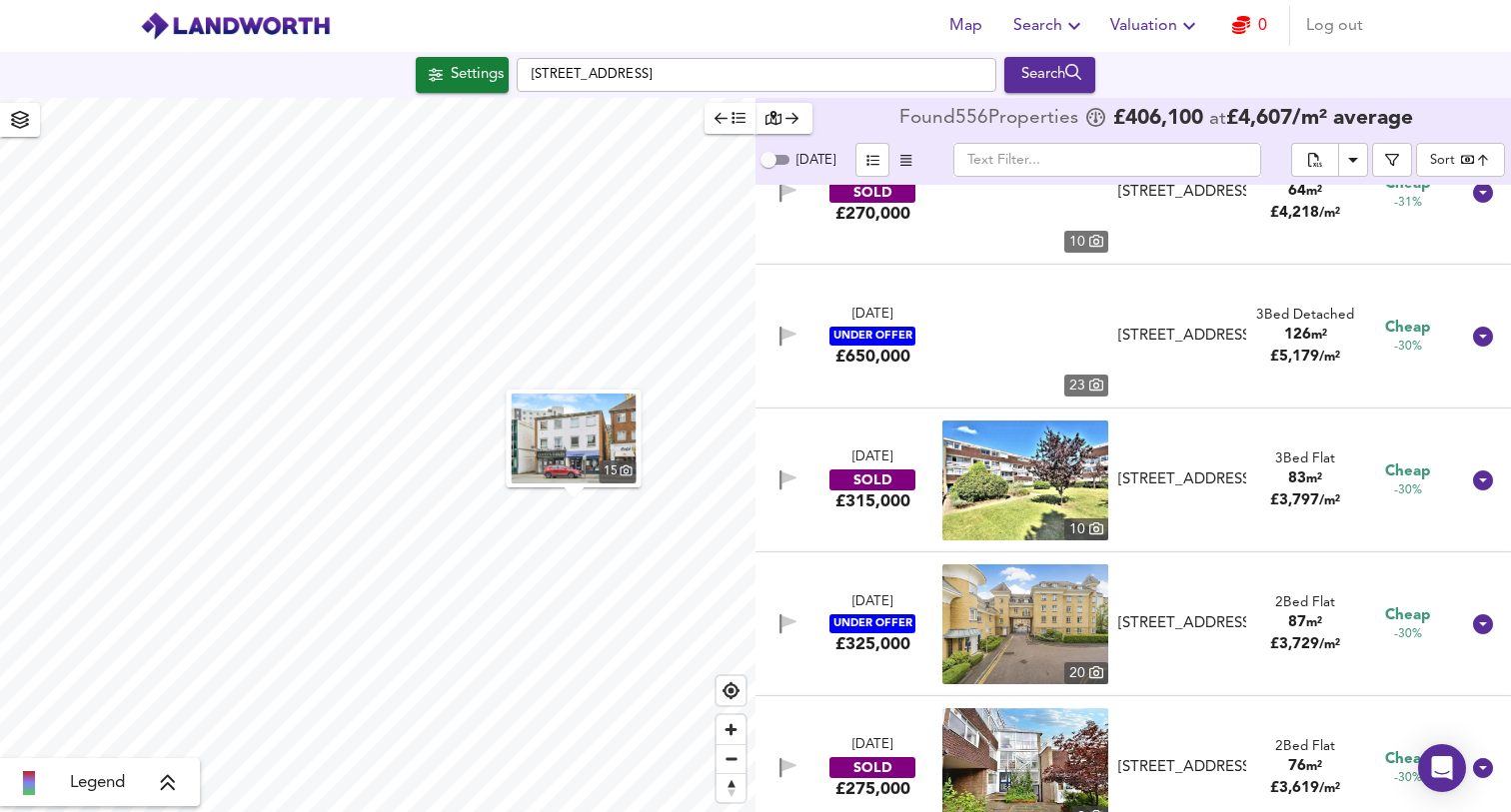 scroll, scrollTop: 15821, scrollLeft: 0, axis: vertical 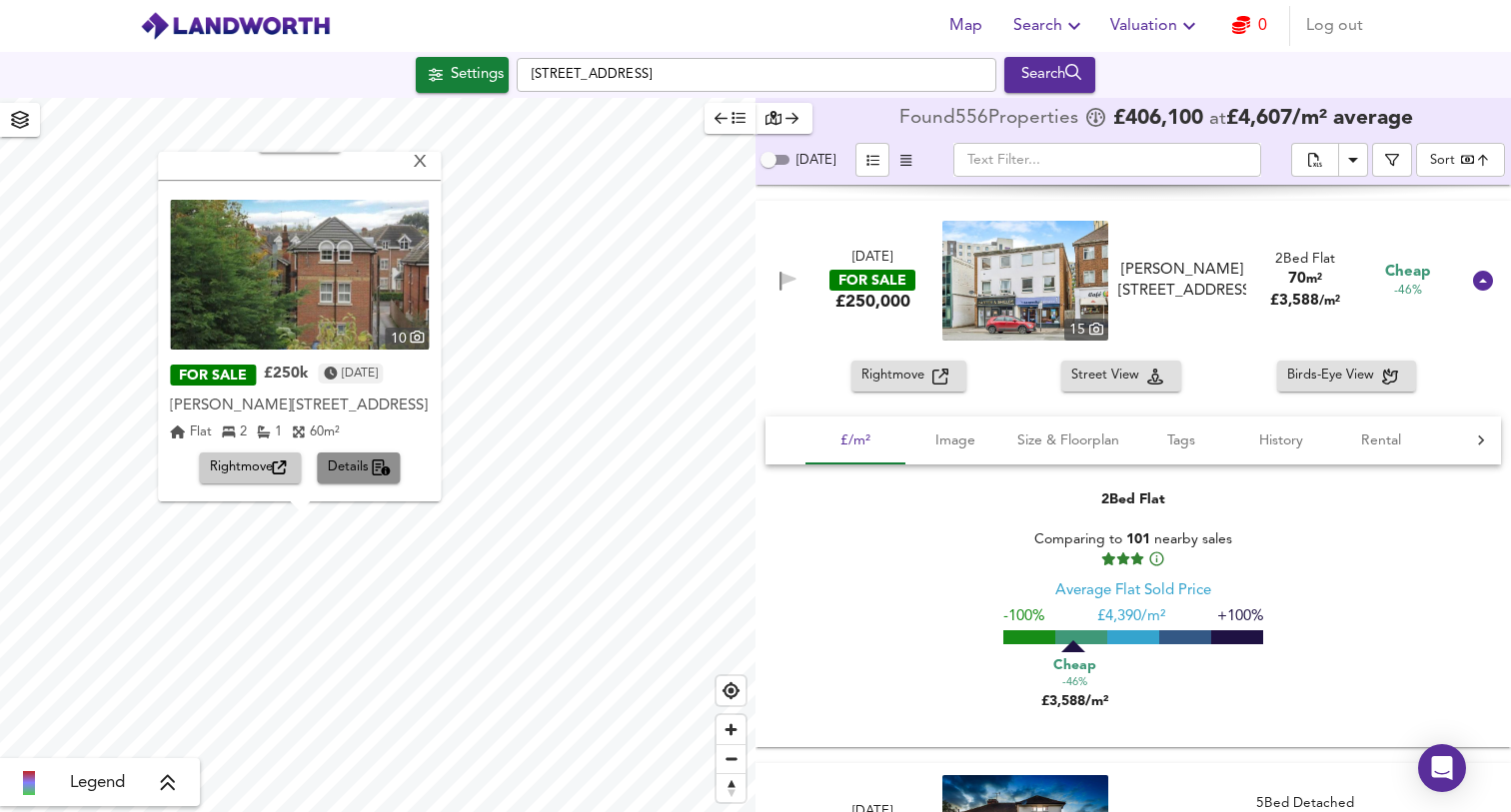 click on "Details" at bounding box center [359, 467] 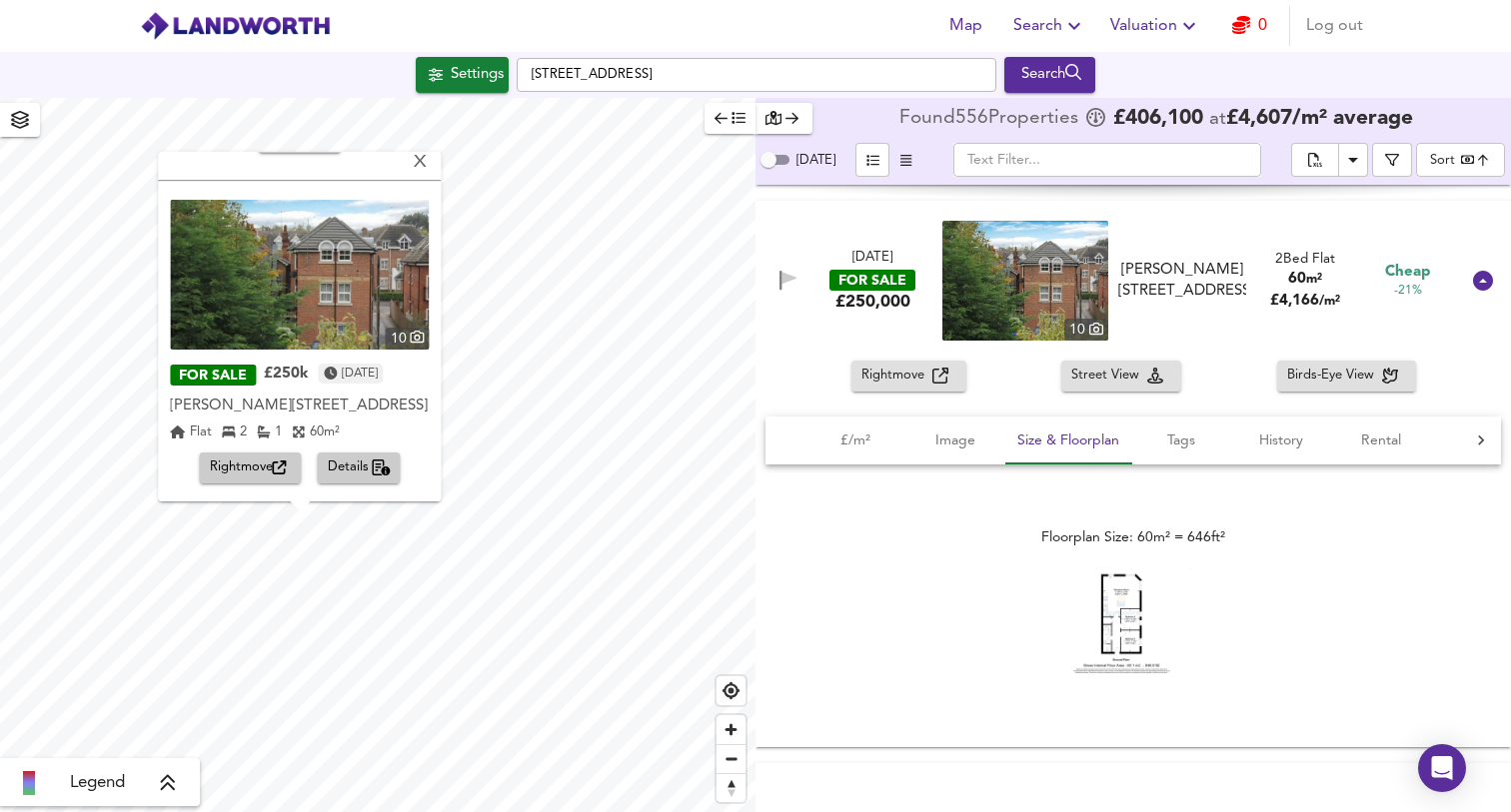 scroll, scrollTop: 29071, scrollLeft: 0, axis: vertical 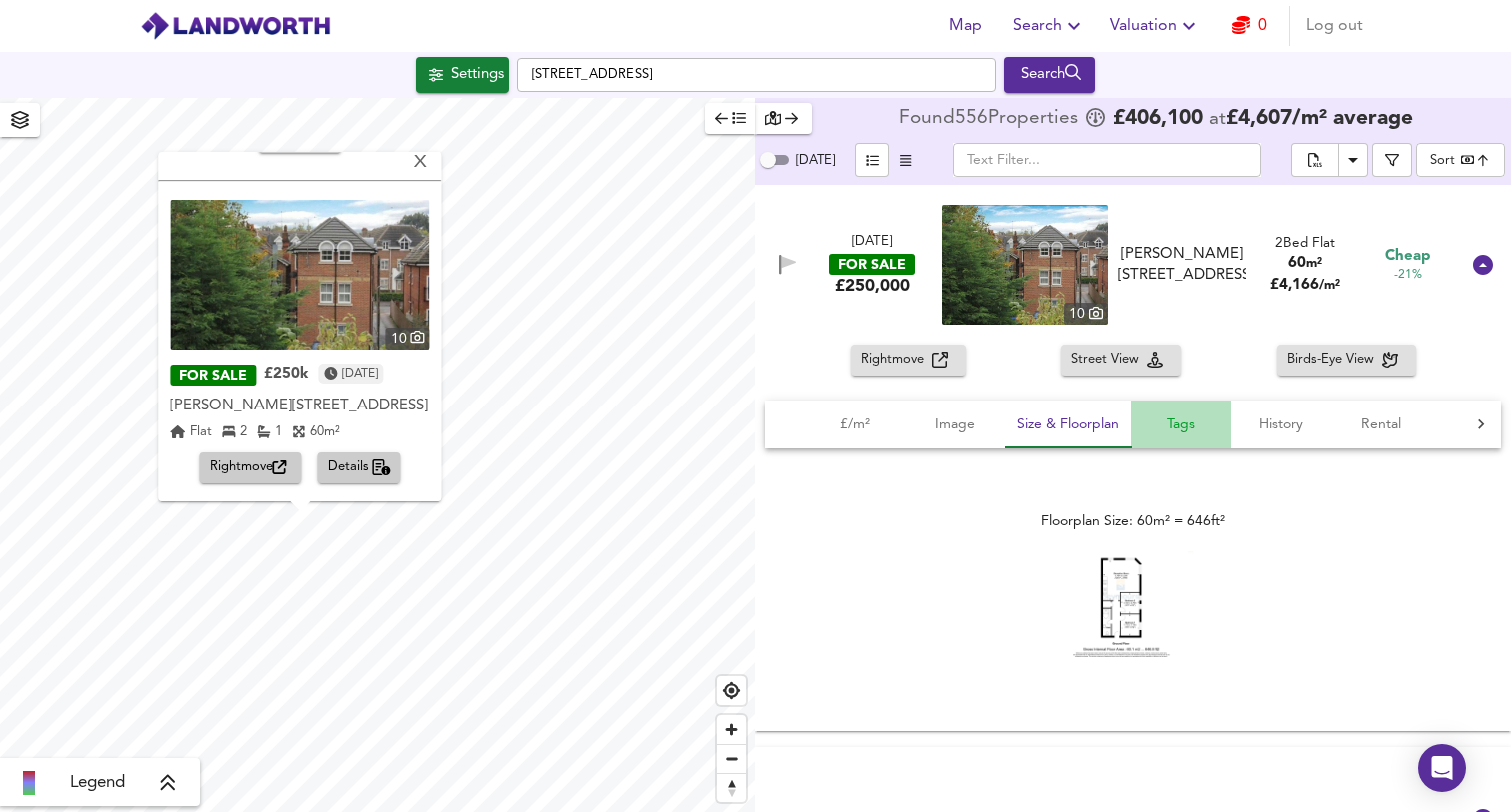 click on "Tags" at bounding box center [1181, 424] 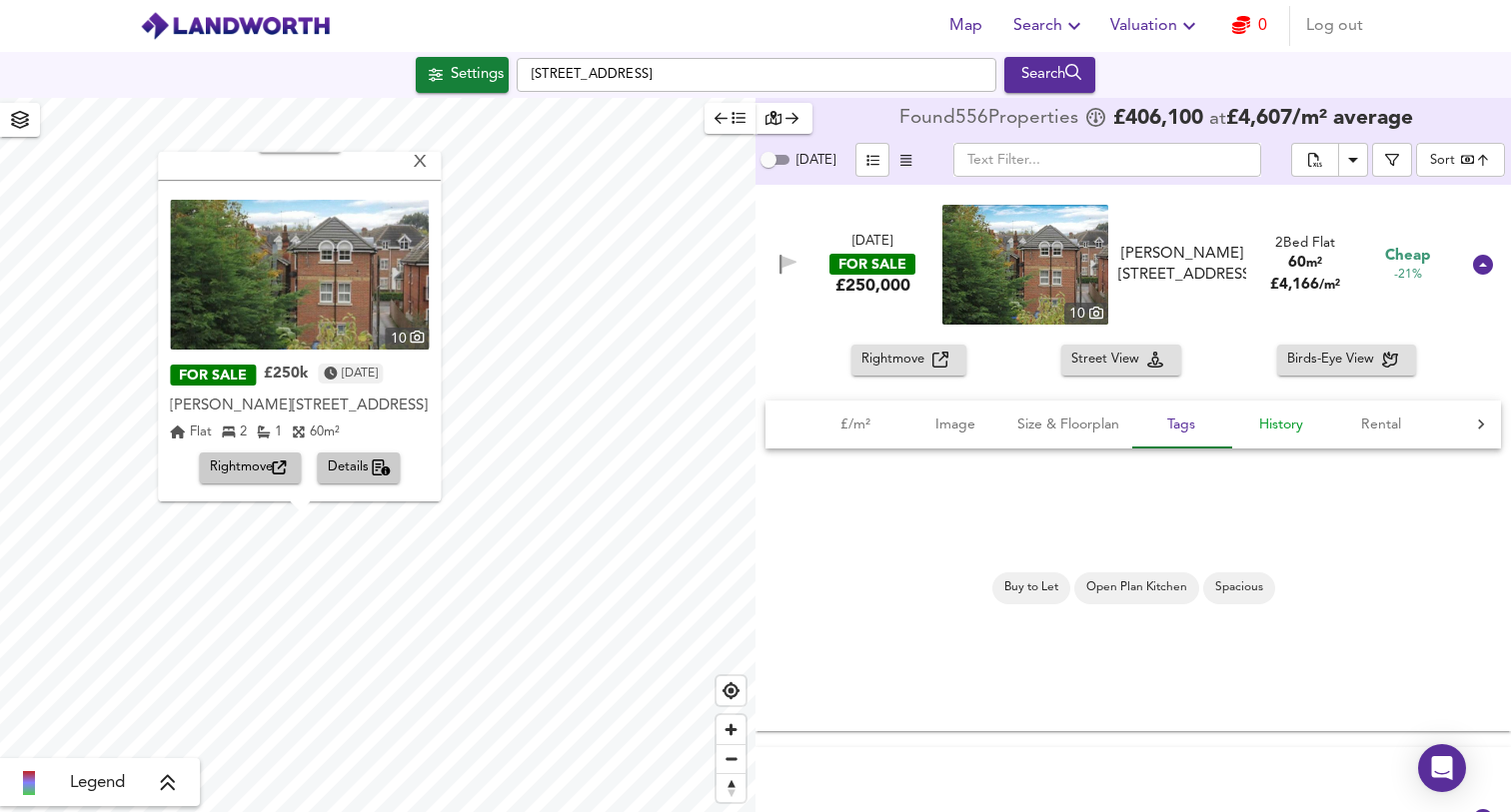 click on "History" at bounding box center (1281, 424) 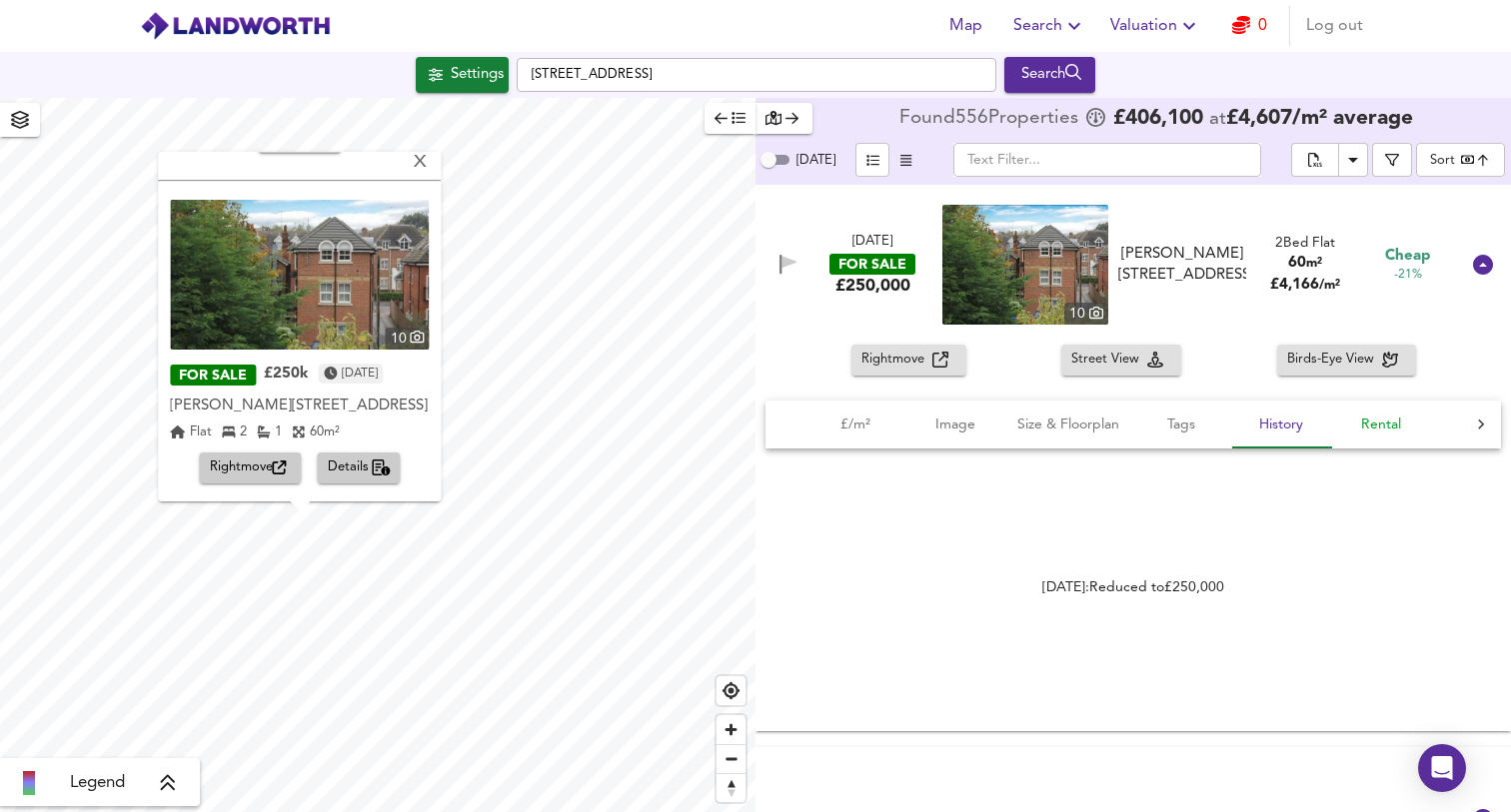 click on "Rental" at bounding box center (1381, 424) 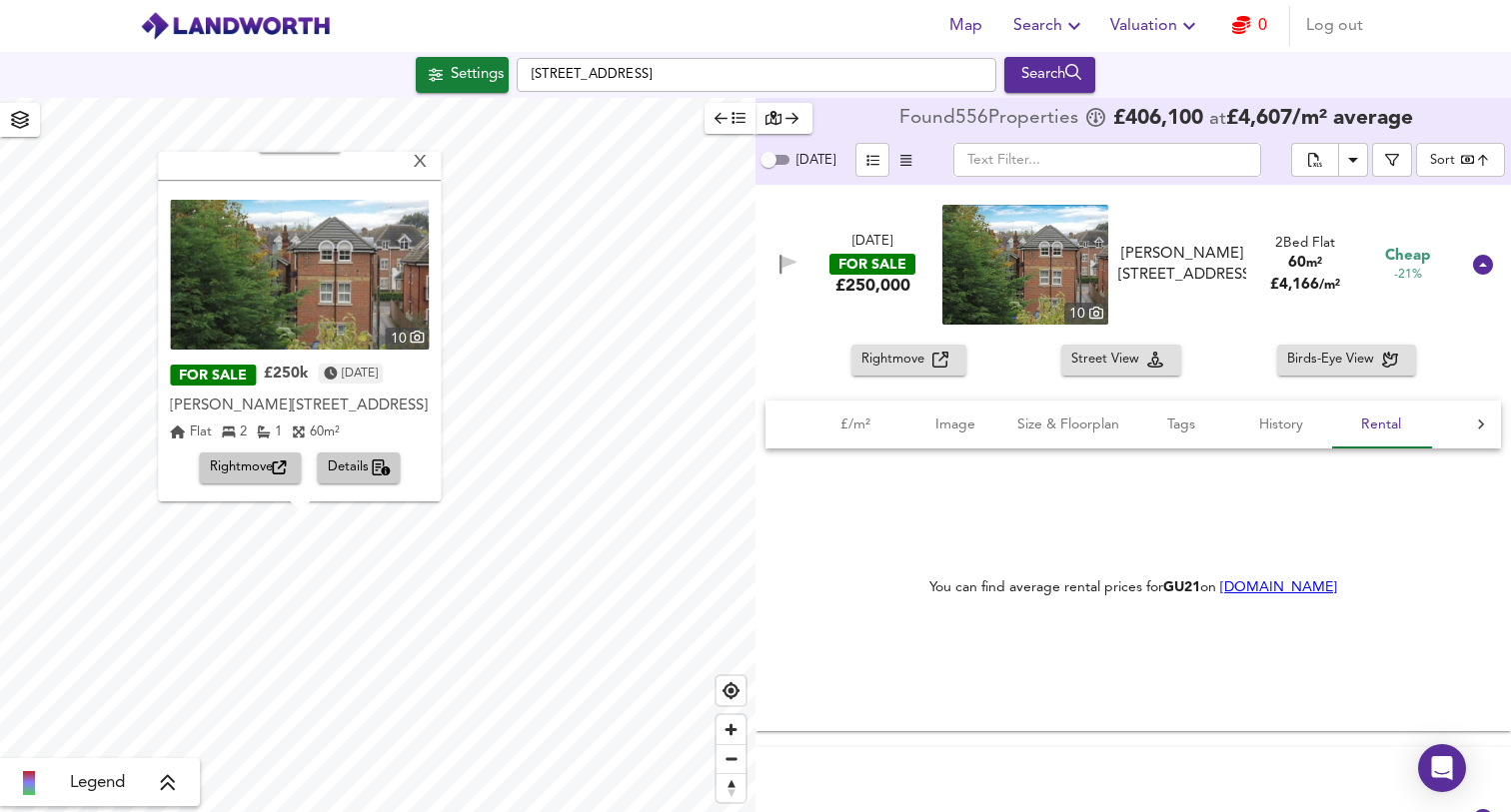 click on "Birds-Eye View" at bounding box center [1334, 360] 